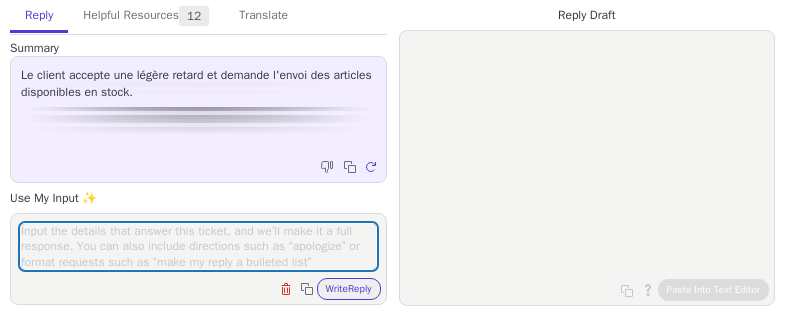 scroll, scrollTop: 0, scrollLeft: 0, axis: both 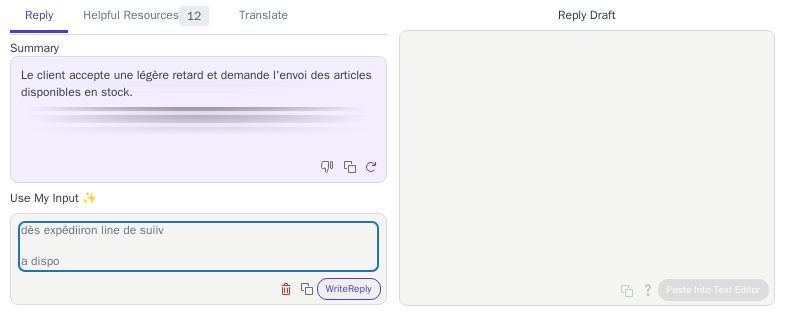 type on "j'ai expédier les 4 articles disponibls les autres seront envoyé à reception
dès expédiiron line de suiiv
a dispo" 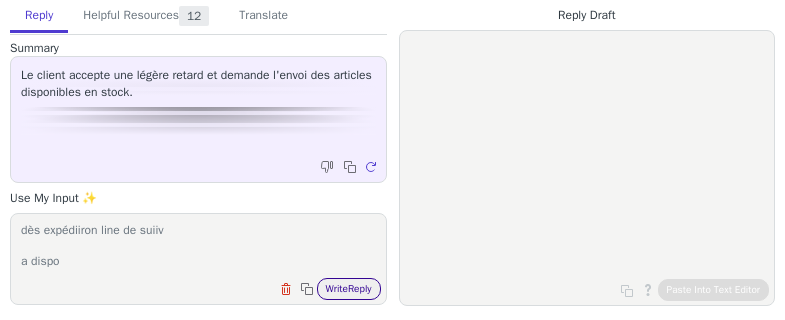 click on "Write  Reply" at bounding box center [349, 289] 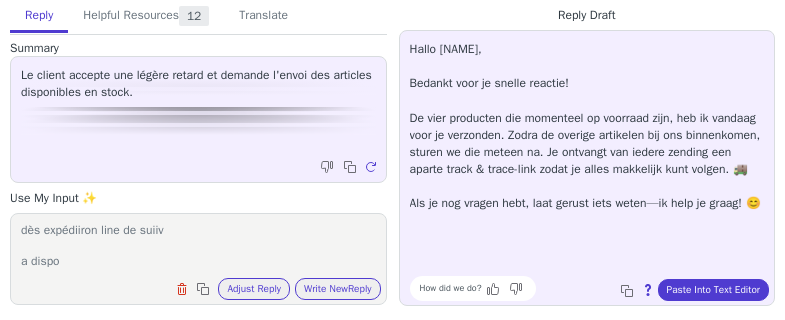 click on "Hallo Stijn, Bedankt voor je snelle reactie! De vier producten die momenteel op voorraad zijn, heb ik vandaag voor je verzonden. Zodra de overige artikelen bij ons binnenkomen, sturen we die meteen na. Je ontvangt van iedere zending een aparte track & trace-link zodat je alles makkelijk kunt volgen. 🚚 Als je nog vragen hebt, laat gerust iets weten—ik help je graag! 😊 How did we do?   Copy to clipboard About this reply Paste Into Text Editor" at bounding box center (587, 168) 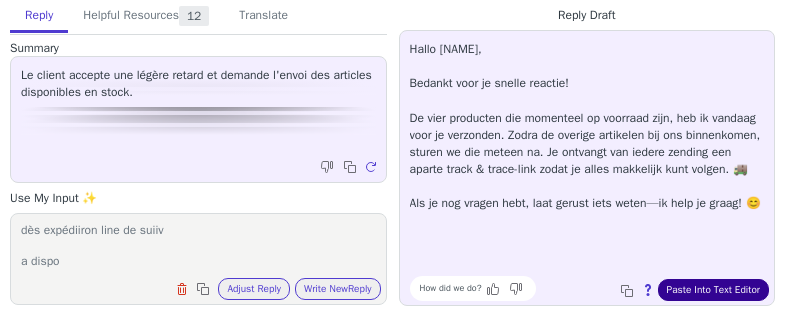 click on "Paste Into Text Editor" at bounding box center (713, 290) 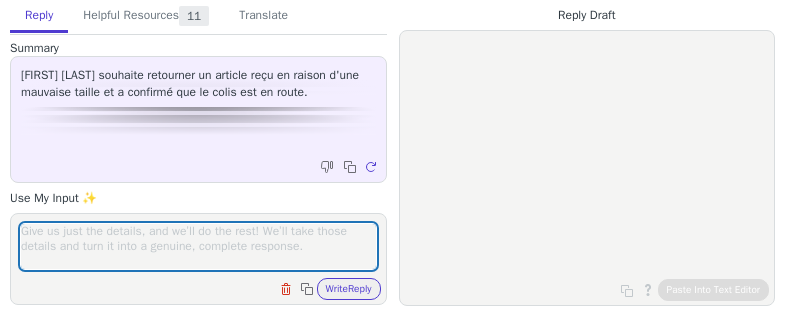 scroll, scrollTop: 0, scrollLeft: 0, axis: both 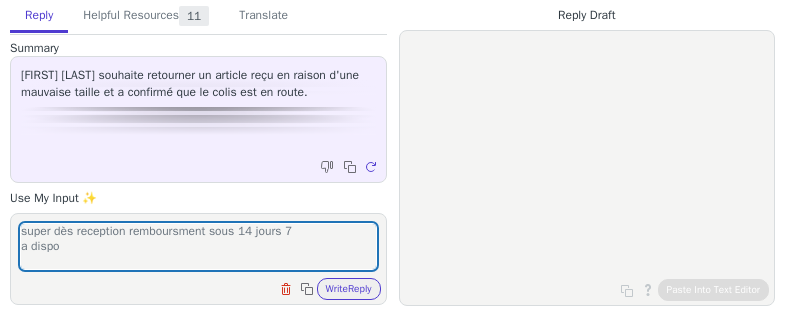 click on "super dès reception remboursment sous 14 jours 7
a dispo" at bounding box center (198, 246) 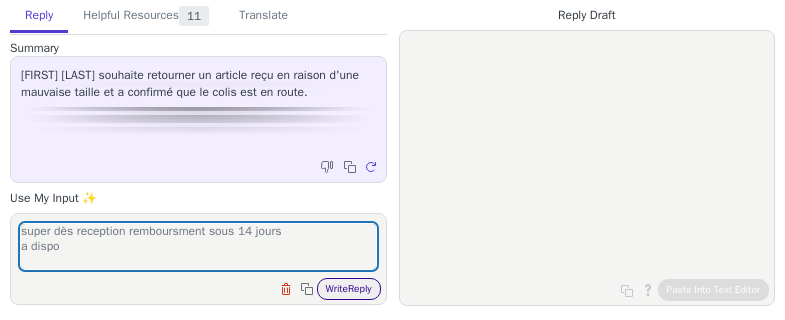 type on "super dès reception remboursment sous 14 jours
a dispo" 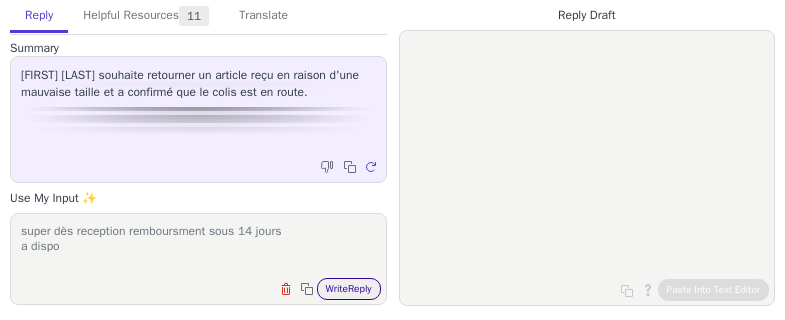 click on "Write  Reply" at bounding box center [349, 289] 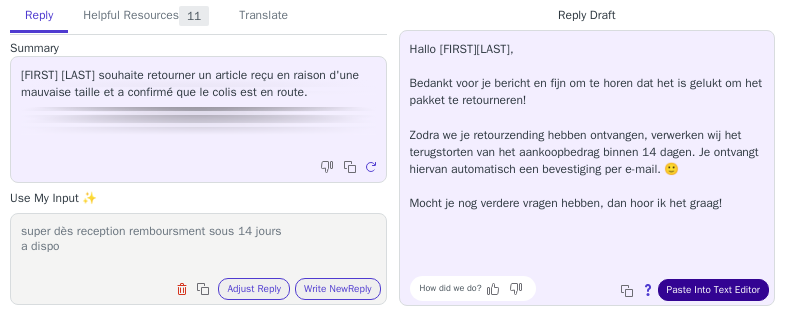 click on "Paste Into Text Editor" at bounding box center (713, 290) 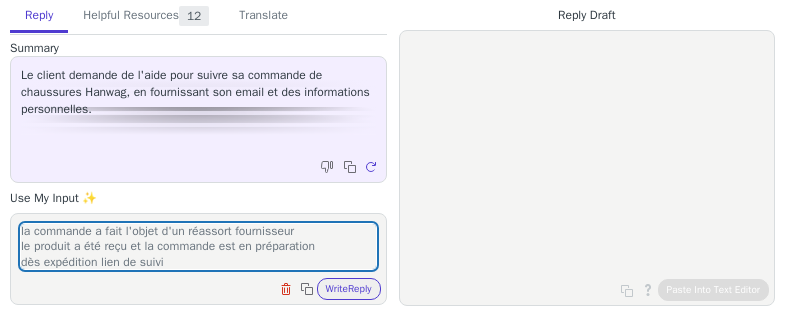 scroll, scrollTop: 0, scrollLeft: 0, axis: both 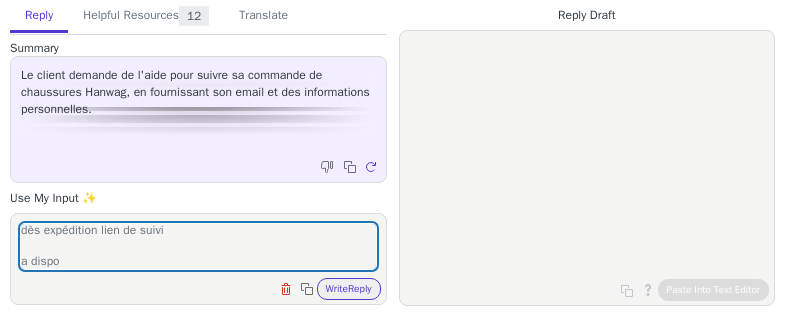 type on "la commande a fait l'objet d'un réassort fournisseur
le produit a été reçu et la commande est en préparation
dès expédition lien de suivi
a dispo" 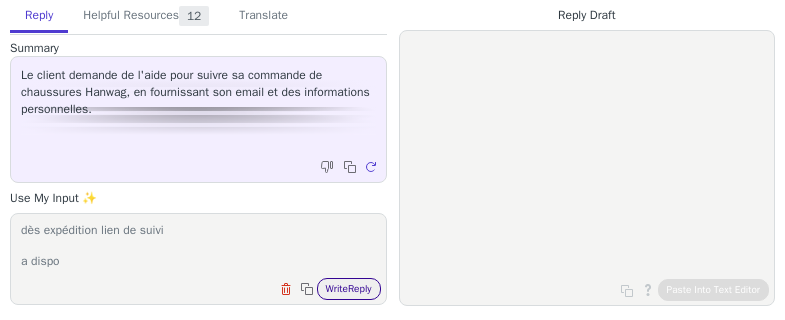 click on "Write  Reply" at bounding box center [349, 289] 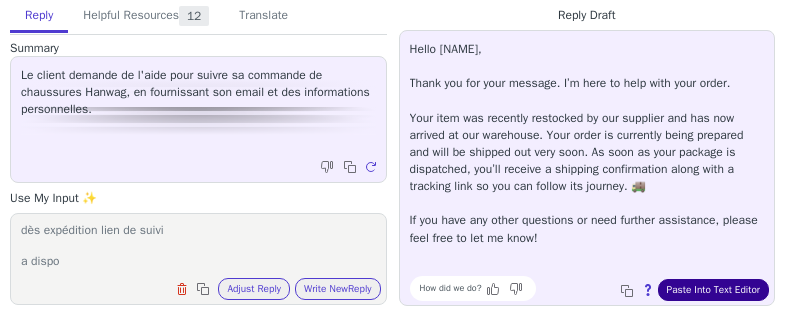 click on "Paste Into Text Editor" at bounding box center [713, 290] 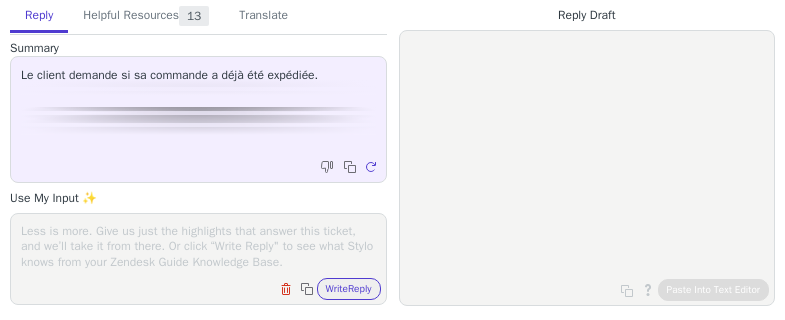 scroll, scrollTop: 0, scrollLeft: 0, axis: both 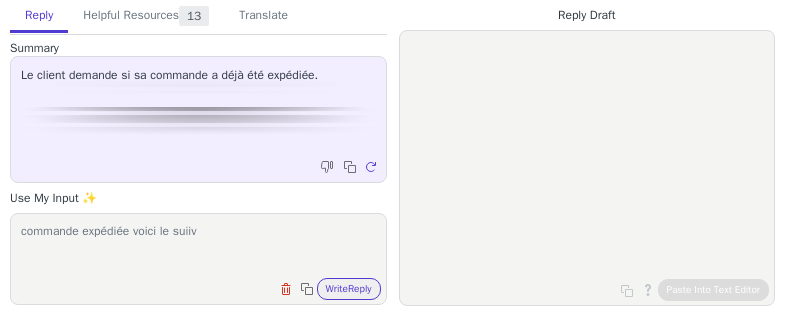 paste on "https://www.laposte.fr/outils/suivre-vos-envois?code=[TRACKING_CODE]" 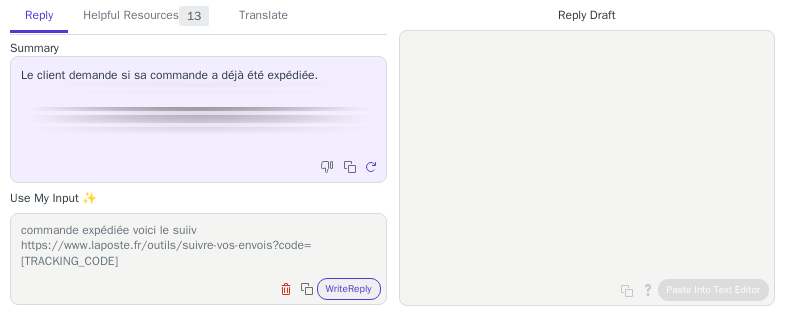 scroll, scrollTop: 32, scrollLeft: 0, axis: vertical 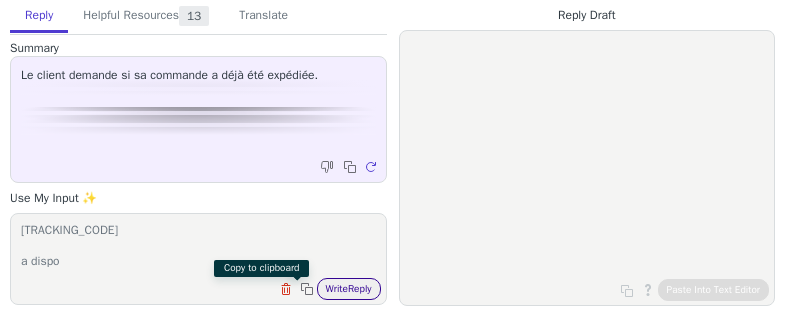 type on "commande expédiée voici le suiiv https://www.laposte.fr/outils/suivre-vos-envois?code=[TRACKING_CODE]
a dispo" 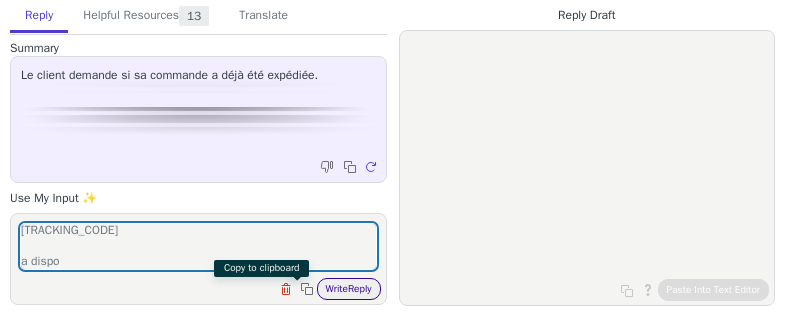 click on "Write  Reply" at bounding box center (349, 289) 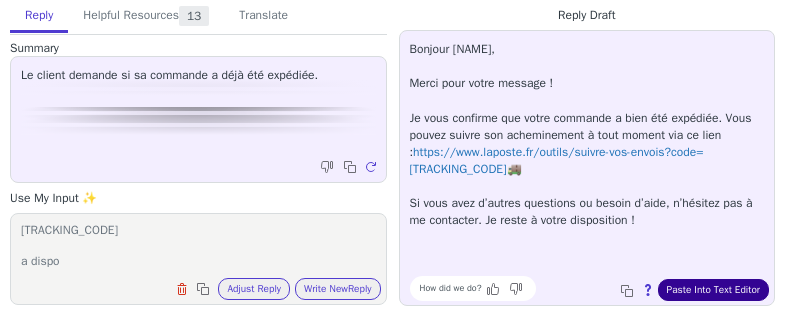 click on "Paste Into Text Editor" at bounding box center (713, 290) 